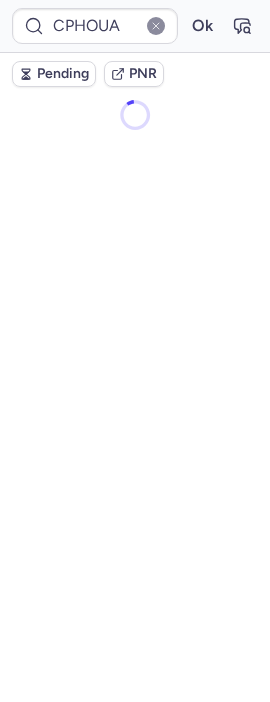 scroll, scrollTop: 0, scrollLeft: 0, axis: both 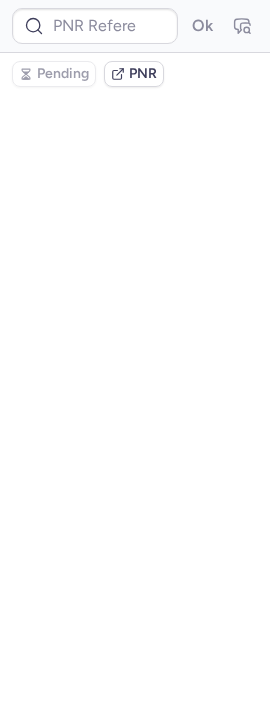 type on "CPX5SL" 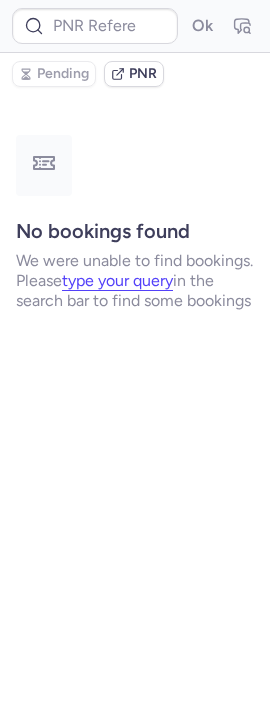 type on "0CEXY9" 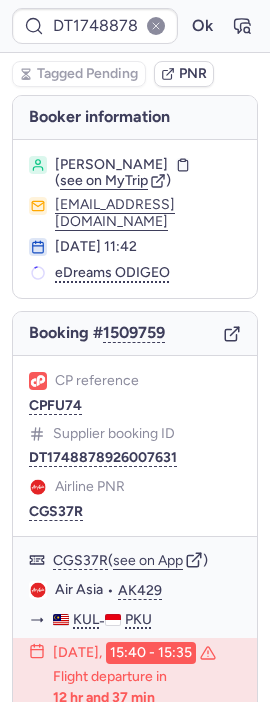 type on "0CEXY9" 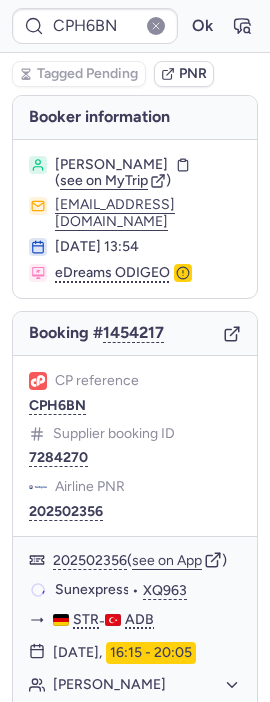 type on "CPRVJX" 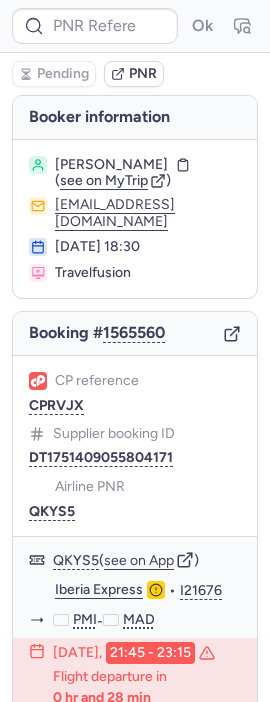 type on "CPX5SL" 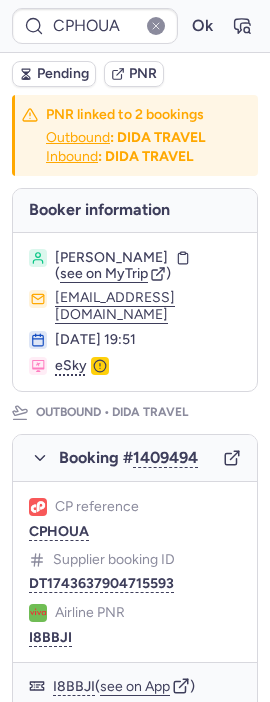 type on "0CF0SM" 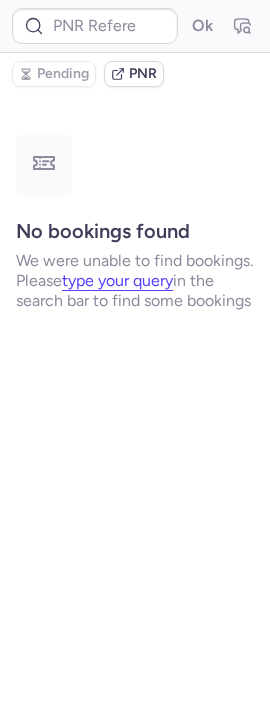 type on "CPNC9U" 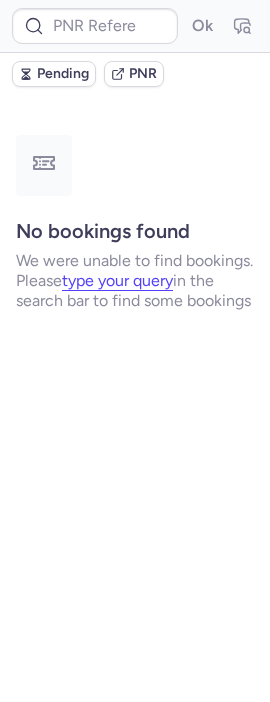 type on "CPBLPU" 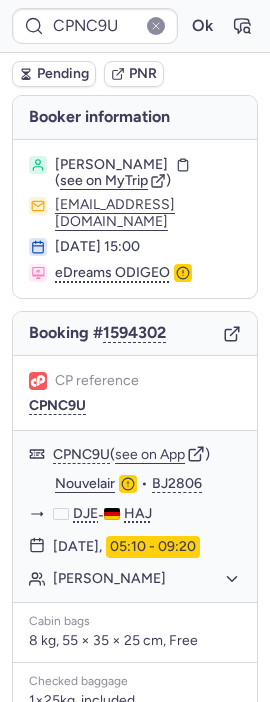 type on "CPHOUA" 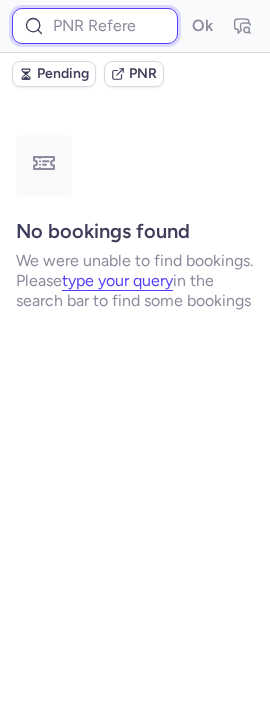 click at bounding box center [95, 26] 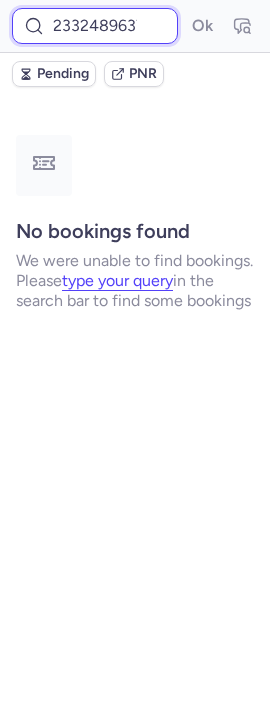 scroll, scrollTop: 0, scrollLeft: 15, axis: horizontal 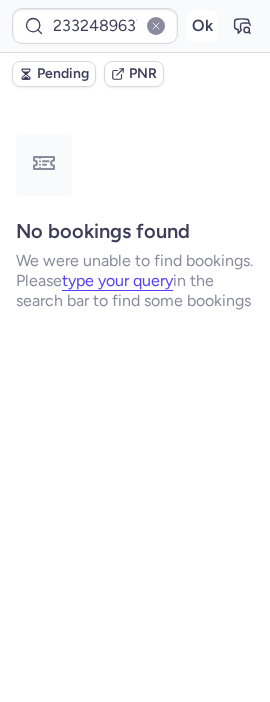 click on "Ok" at bounding box center (202, 26) 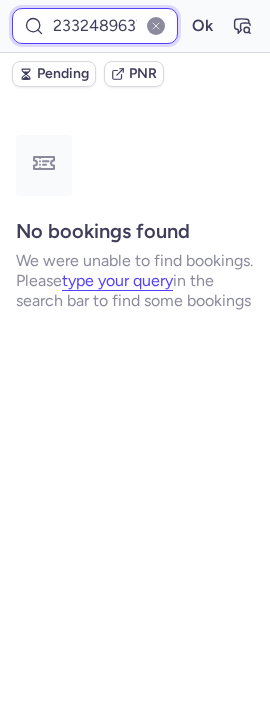 click on "23324896376" at bounding box center (95, 26) 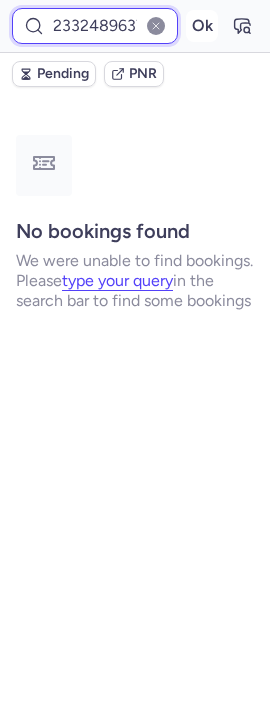 paste on "7322117" 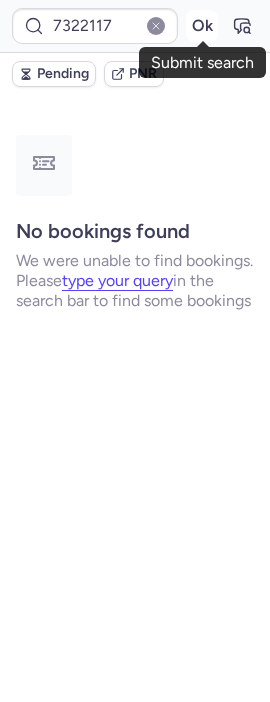 click on "Ok" at bounding box center [202, 26] 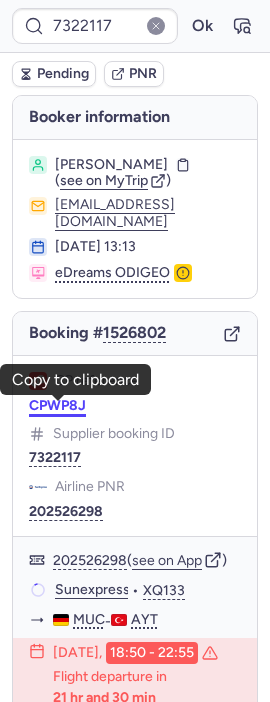 click on "CPWP8J" at bounding box center (57, 406) 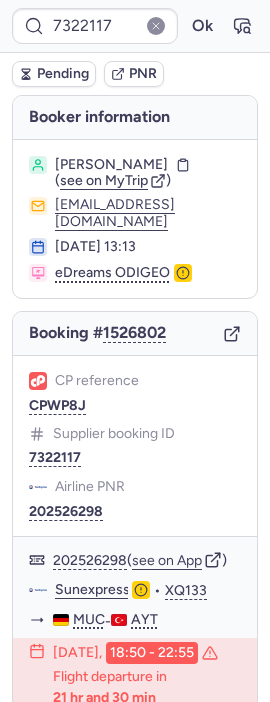 type on "CPWP8J" 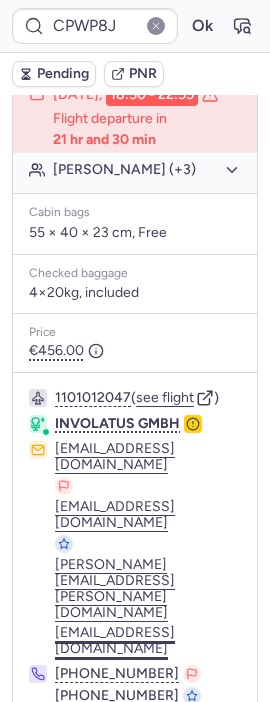 scroll, scrollTop: 611, scrollLeft: 0, axis: vertical 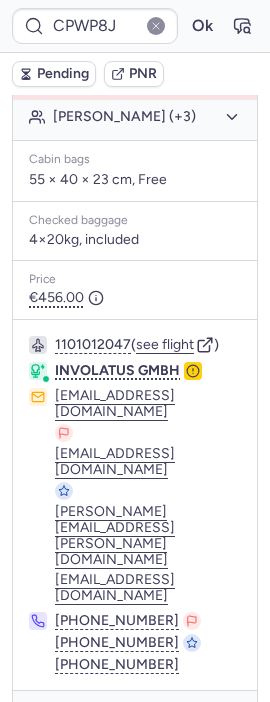 click 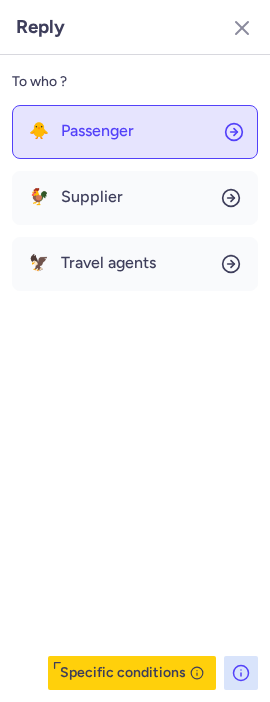 click on "Passenger" at bounding box center [97, 131] 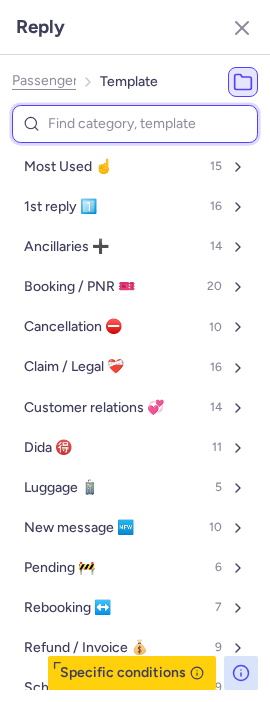 click at bounding box center (135, 124) 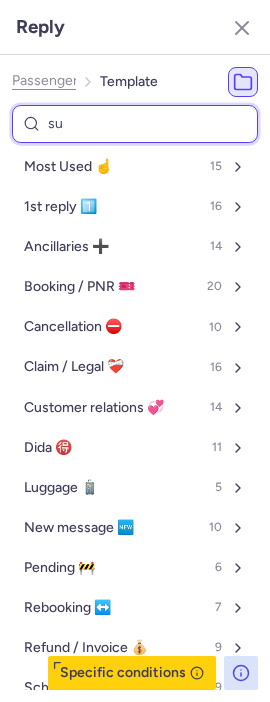 type on "sun" 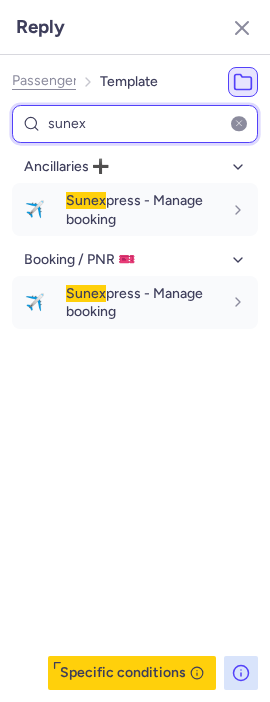 type on "sunex" 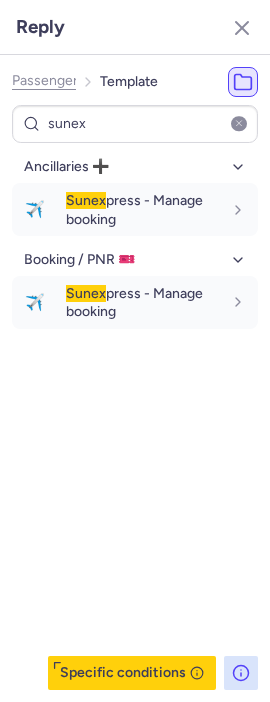 drag, startPoint x: 73, startPoint y: 348, endPoint x: 73, endPoint y: 337, distance: 11 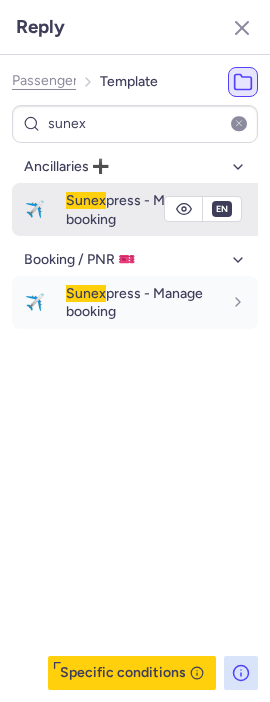 click on "Sunex press - Manage booking" at bounding box center (134, 209) 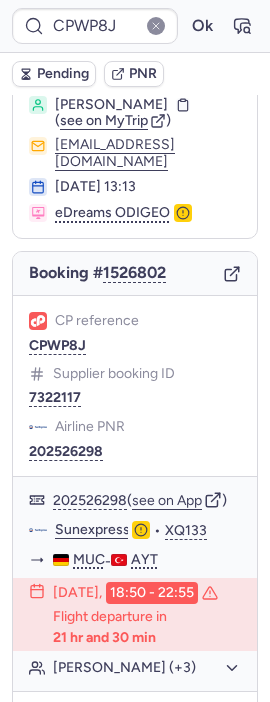 scroll, scrollTop: 56, scrollLeft: 0, axis: vertical 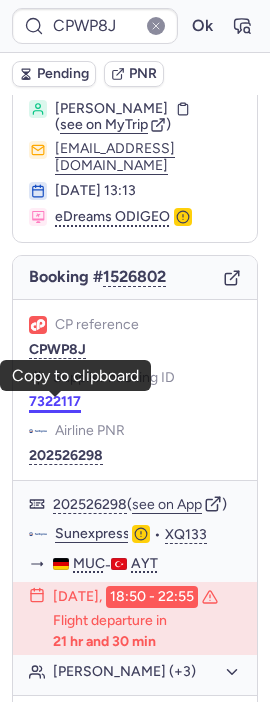 click on "7322117" at bounding box center [55, 402] 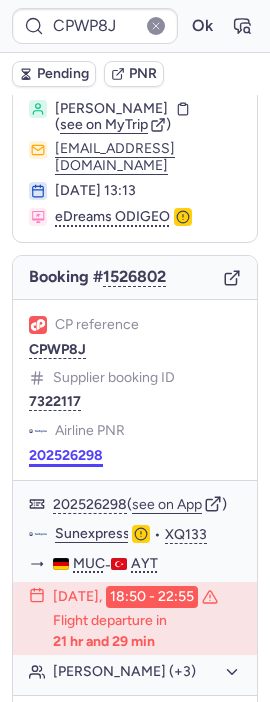 click on "202526298" at bounding box center (66, 456) 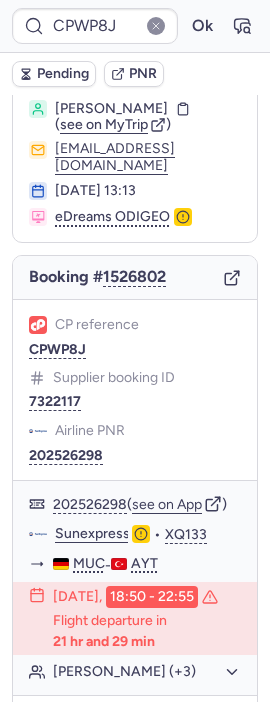 type on "CPHOUA" 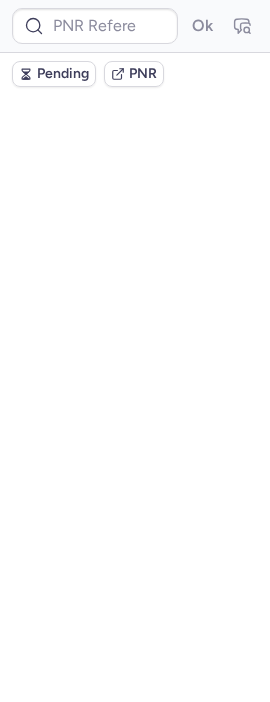 scroll, scrollTop: 0, scrollLeft: 0, axis: both 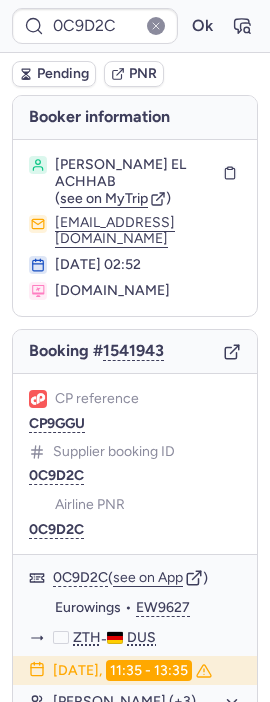 type on "CPBLPU" 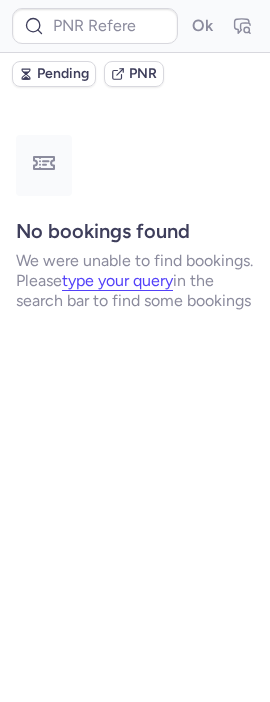 type on "CPHOUA" 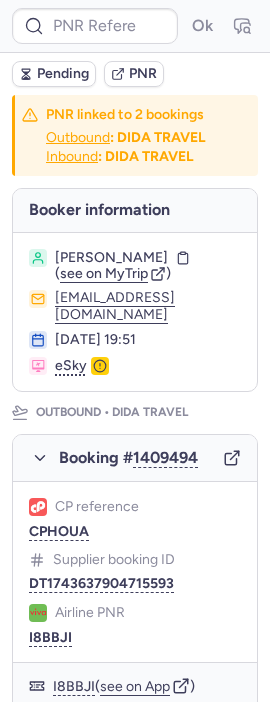 type on "CPHOUA" 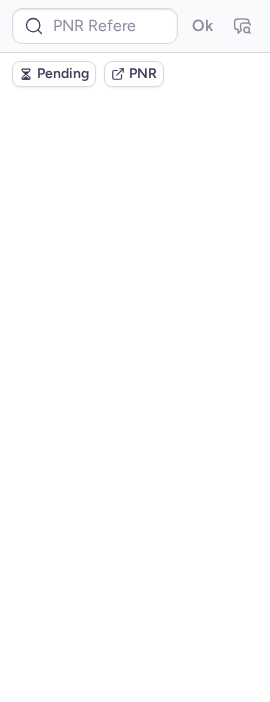 scroll, scrollTop: 0, scrollLeft: 0, axis: both 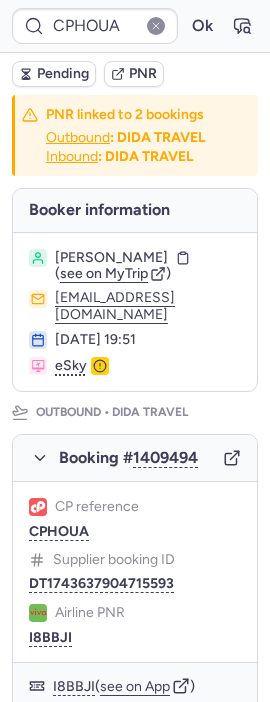 type on "CPBLPU" 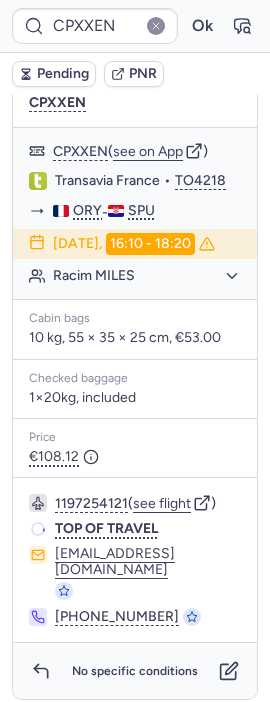 scroll, scrollTop: 322, scrollLeft: 0, axis: vertical 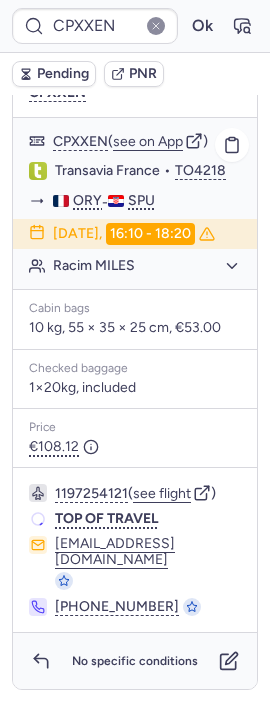 type on "CPXXKO" 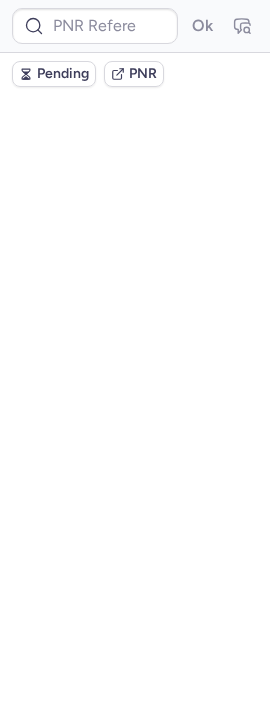 scroll, scrollTop: 0, scrollLeft: 0, axis: both 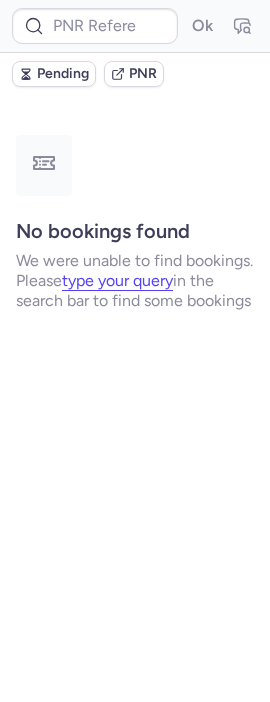 type on "CPBLPU" 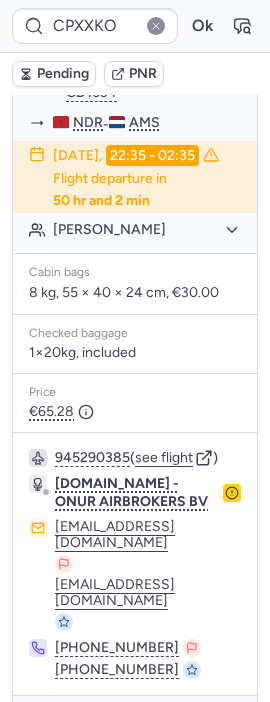 scroll, scrollTop: 433, scrollLeft: 0, axis: vertical 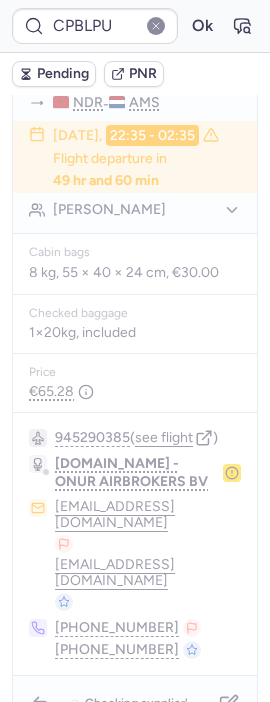 type on "CPXXEN" 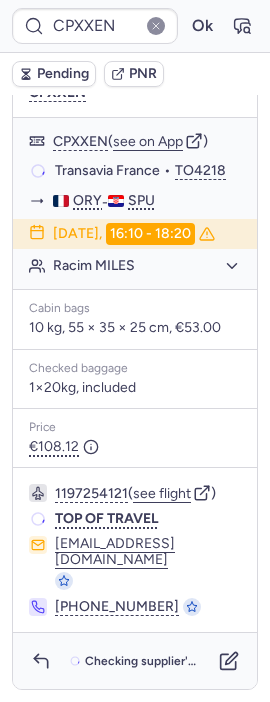 scroll, scrollTop: 322, scrollLeft: 0, axis: vertical 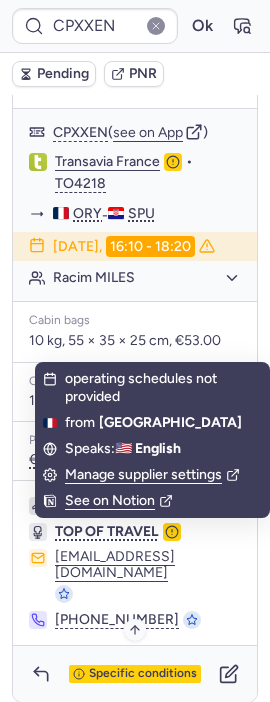 click on "Specific conditions" at bounding box center [135, 674] 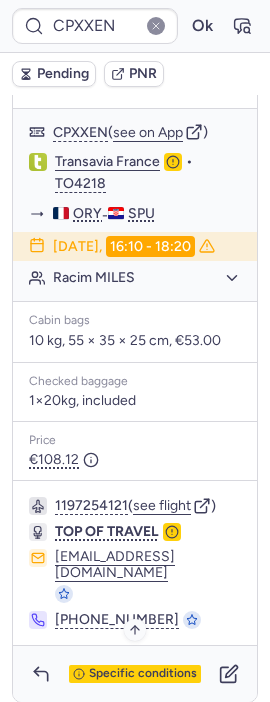 click on "Specific conditions" at bounding box center [143, 674] 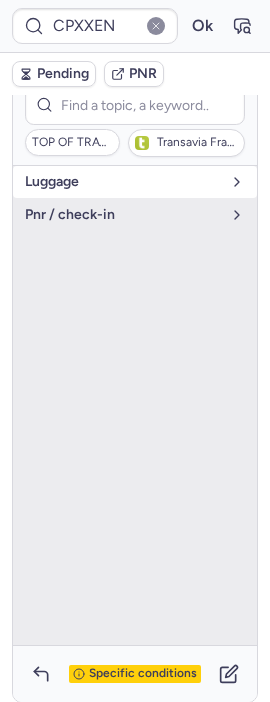click on "luggage" at bounding box center [123, 182] 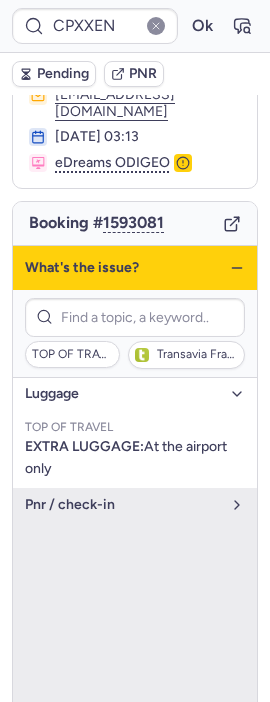 scroll, scrollTop: 100, scrollLeft: 0, axis: vertical 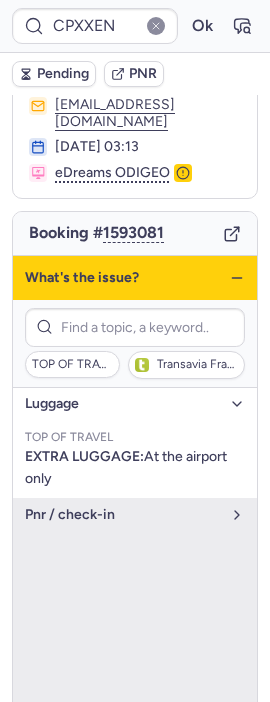 click 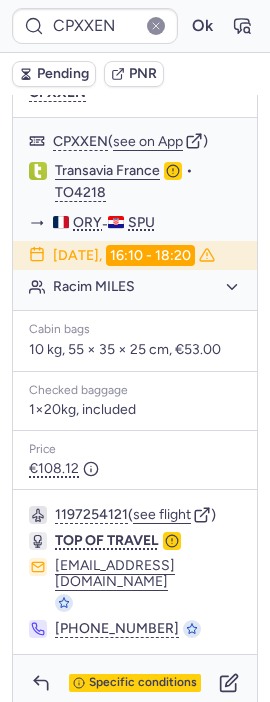 scroll, scrollTop: 322, scrollLeft: 0, axis: vertical 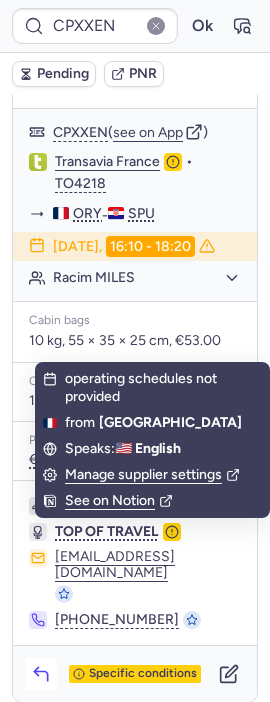 click 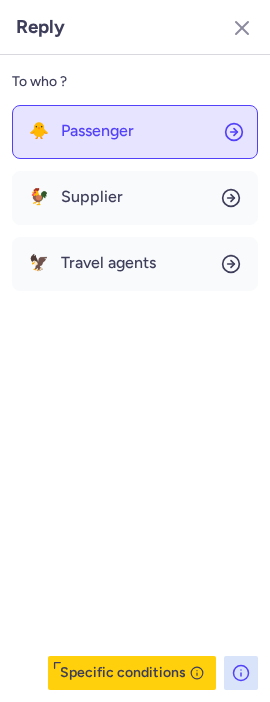 click on "🐥 Passenger" 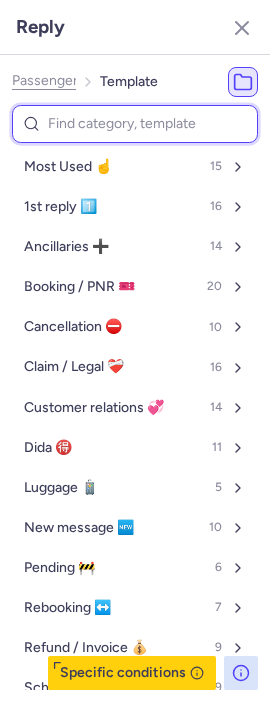 click at bounding box center (135, 124) 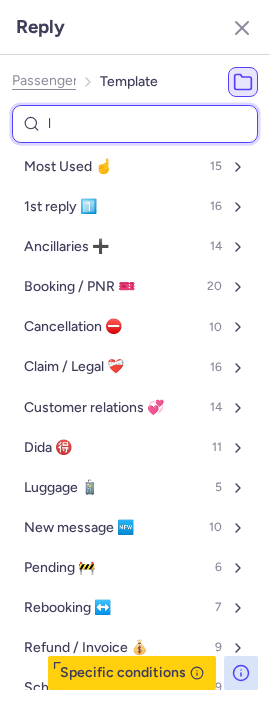 type on "lu" 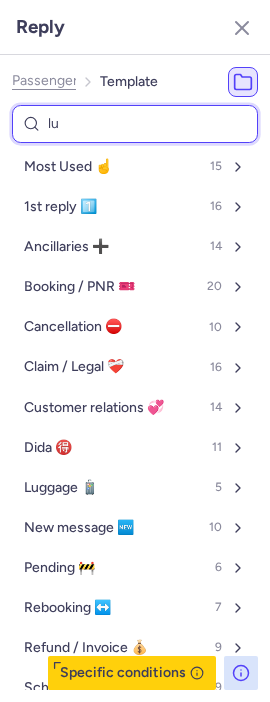 select on "en" 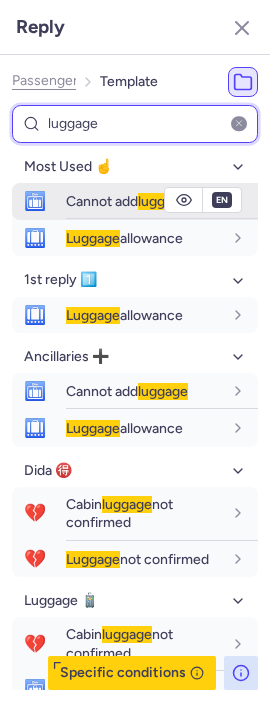 type on "luggage" 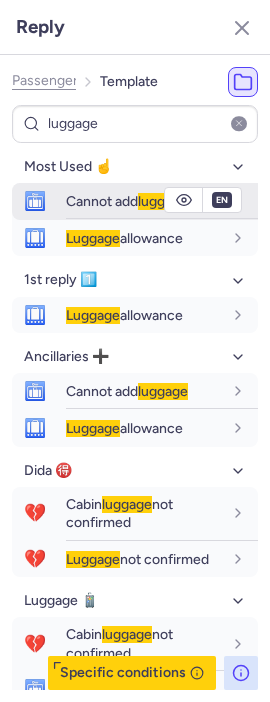 click on "Cannot add  luggage" at bounding box center [127, 201] 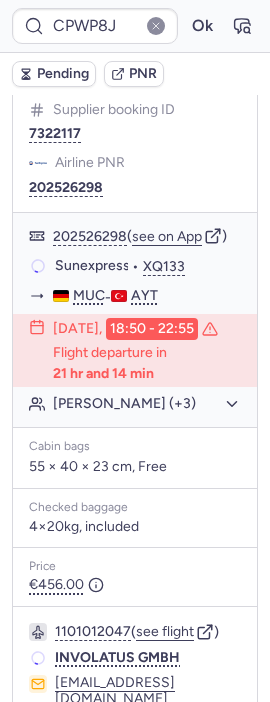 scroll, scrollTop: 322, scrollLeft: 0, axis: vertical 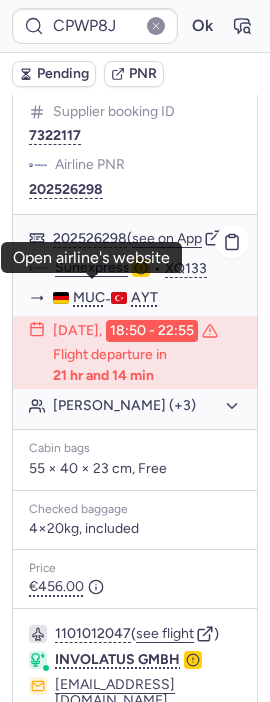 click on "Sunexpress" 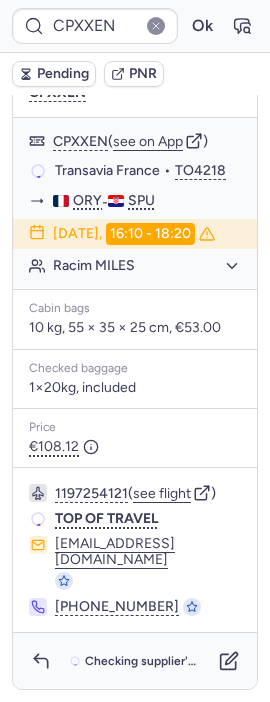 scroll, scrollTop: 322, scrollLeft: 0, axis: vertical 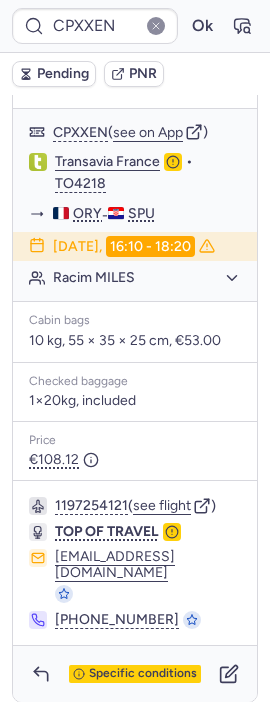 type on "CPBLPU" 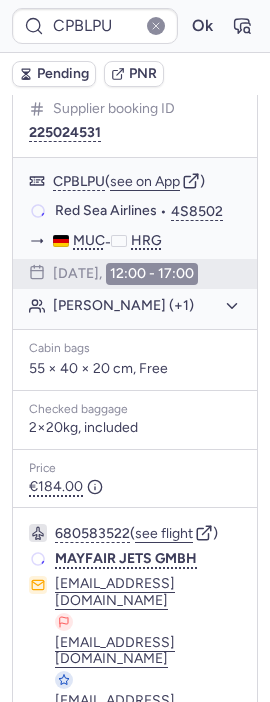 scroll, scrollTop: 322, scrollLeft: 0, axis: vertical 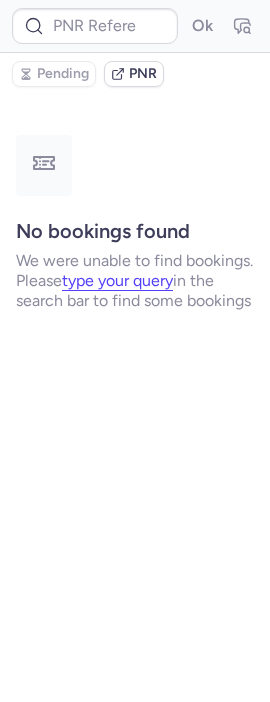 type on "CPWP8J" 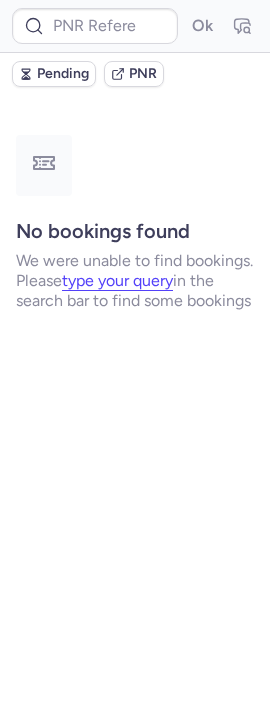 type on "7322117" 